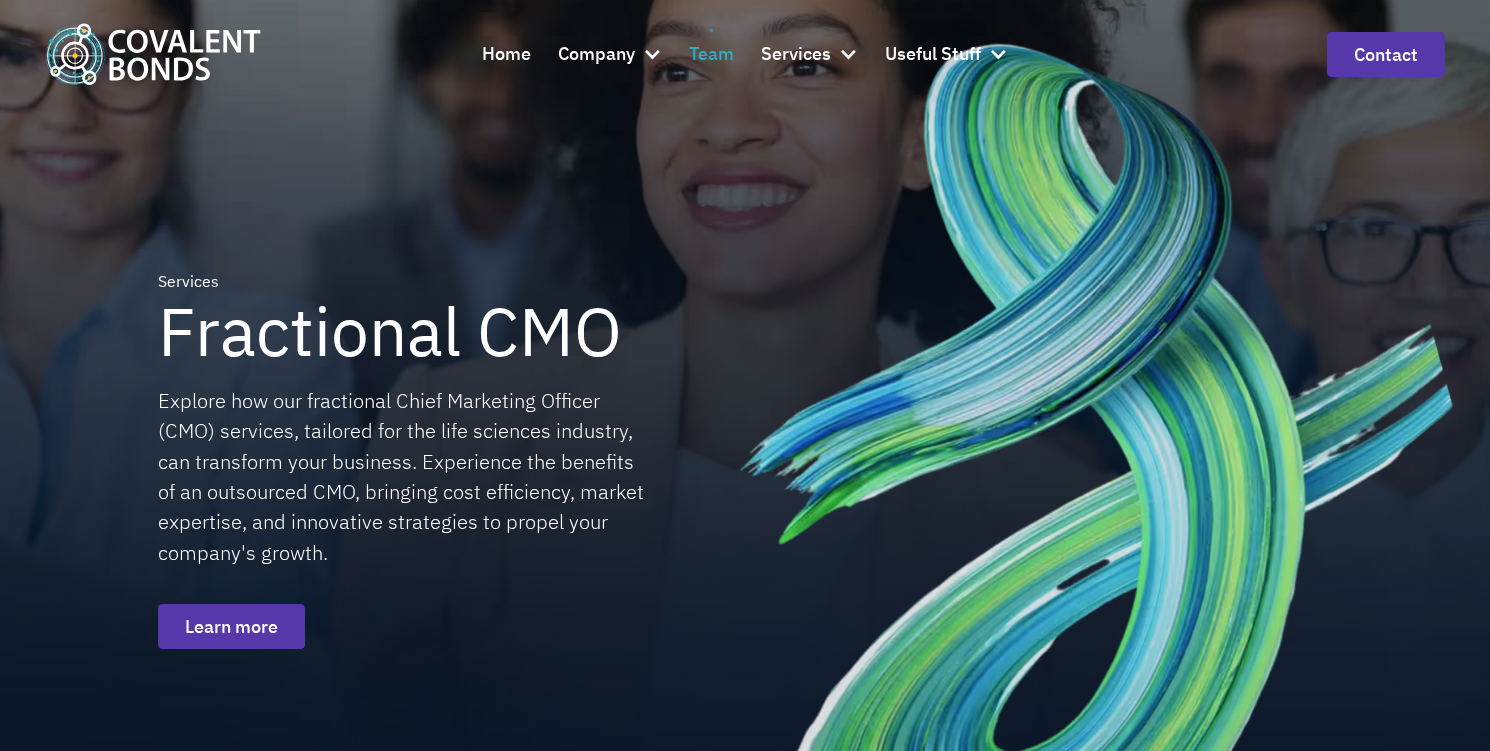 scroll, scrollTop: 0, scrollLeft: 0, axis: both 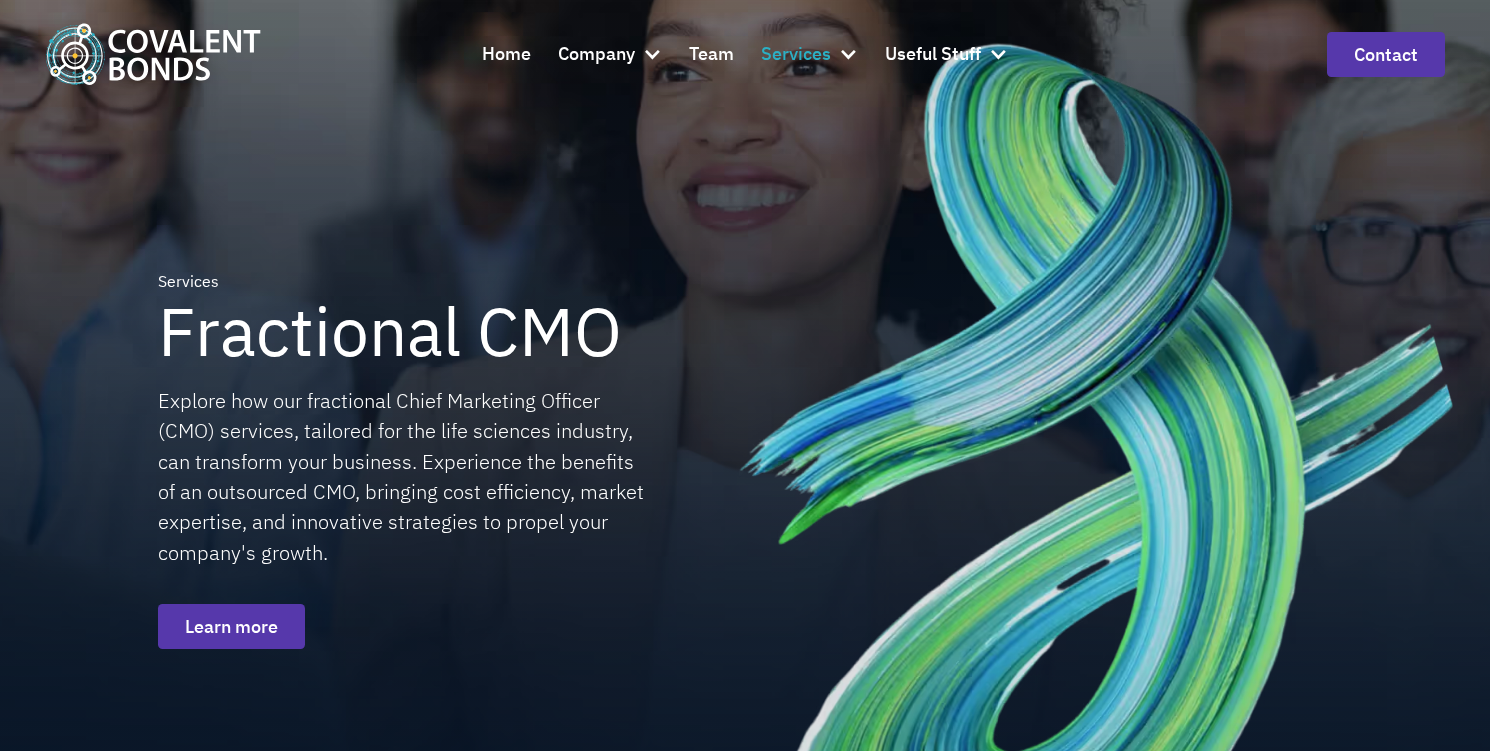 click at bounding box center [848, 54] 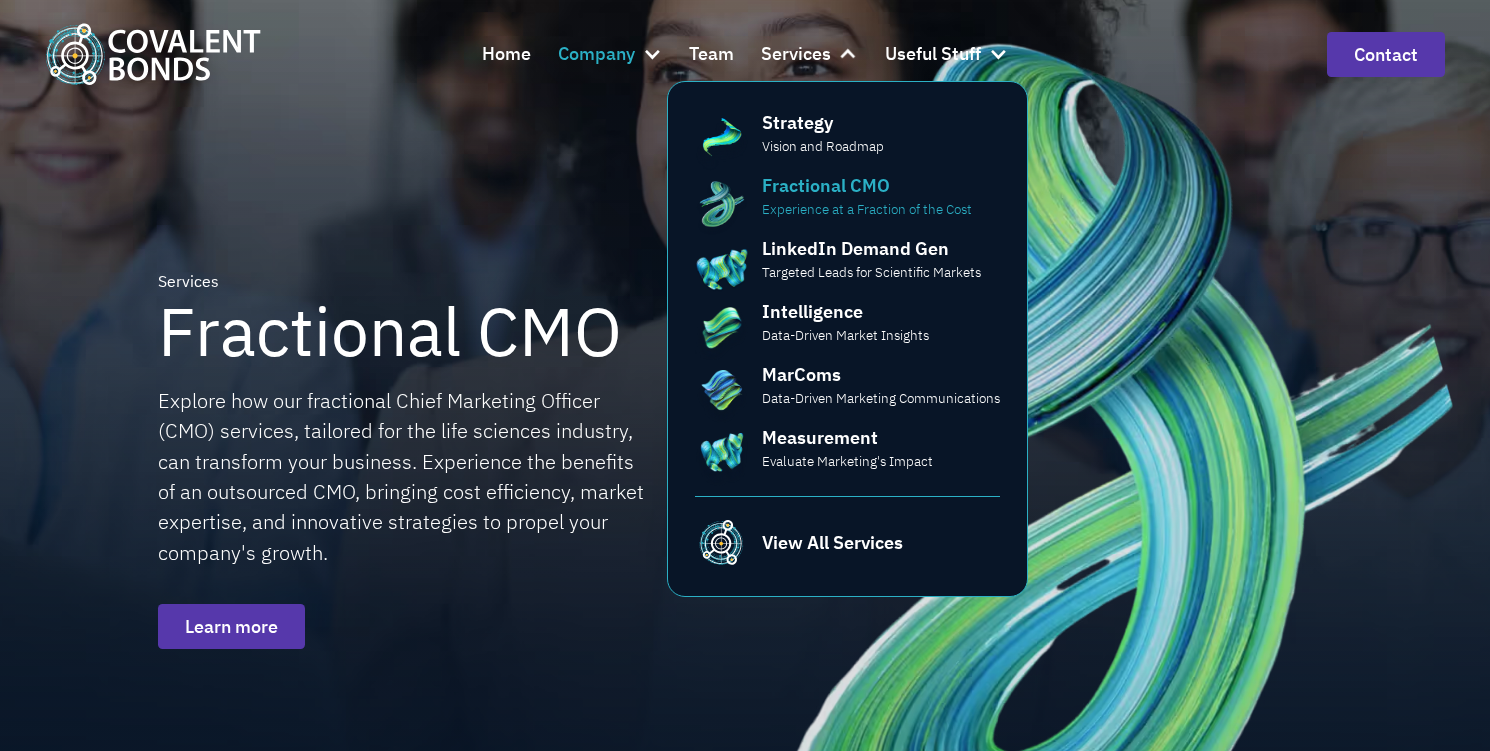 click at bounding box center (652, 54) 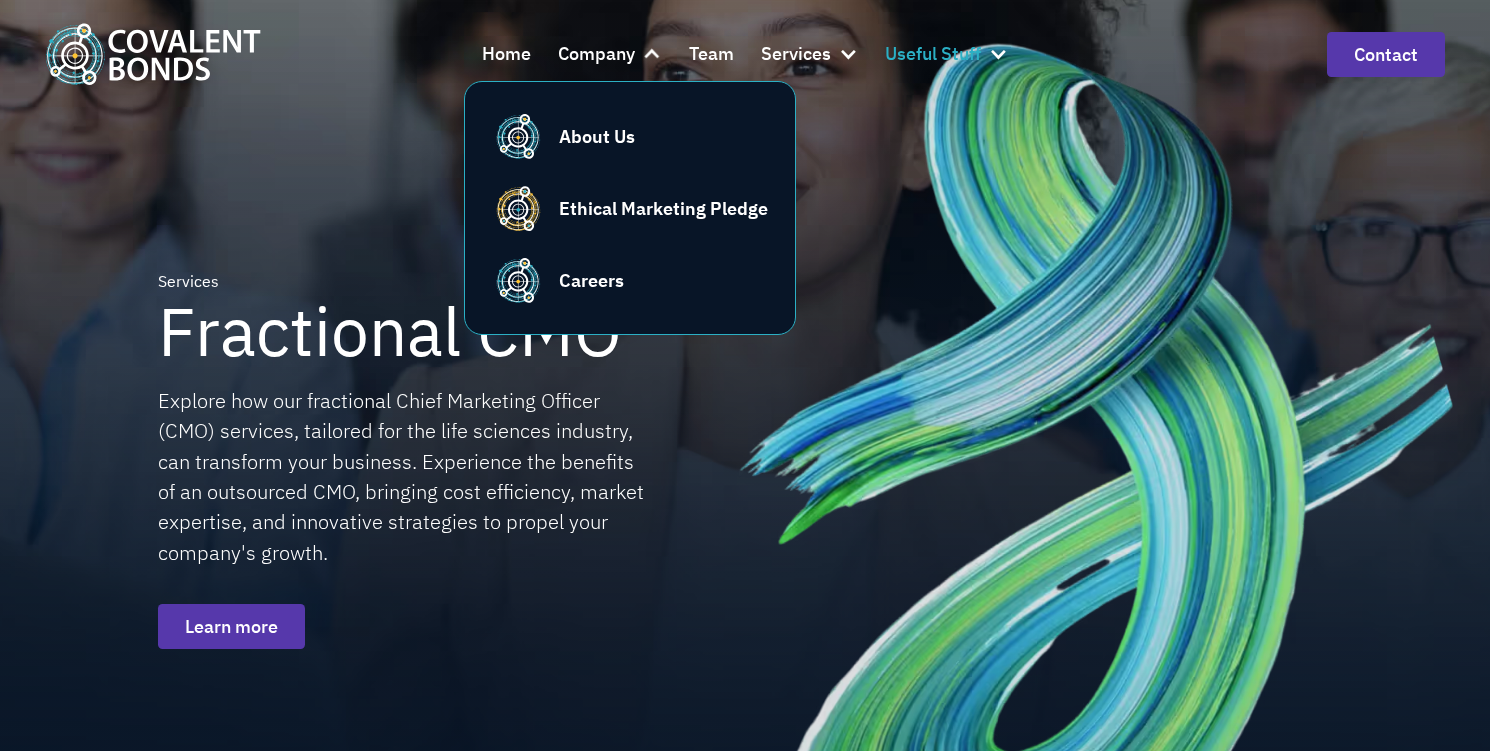 click at bounding box center (998, 54) 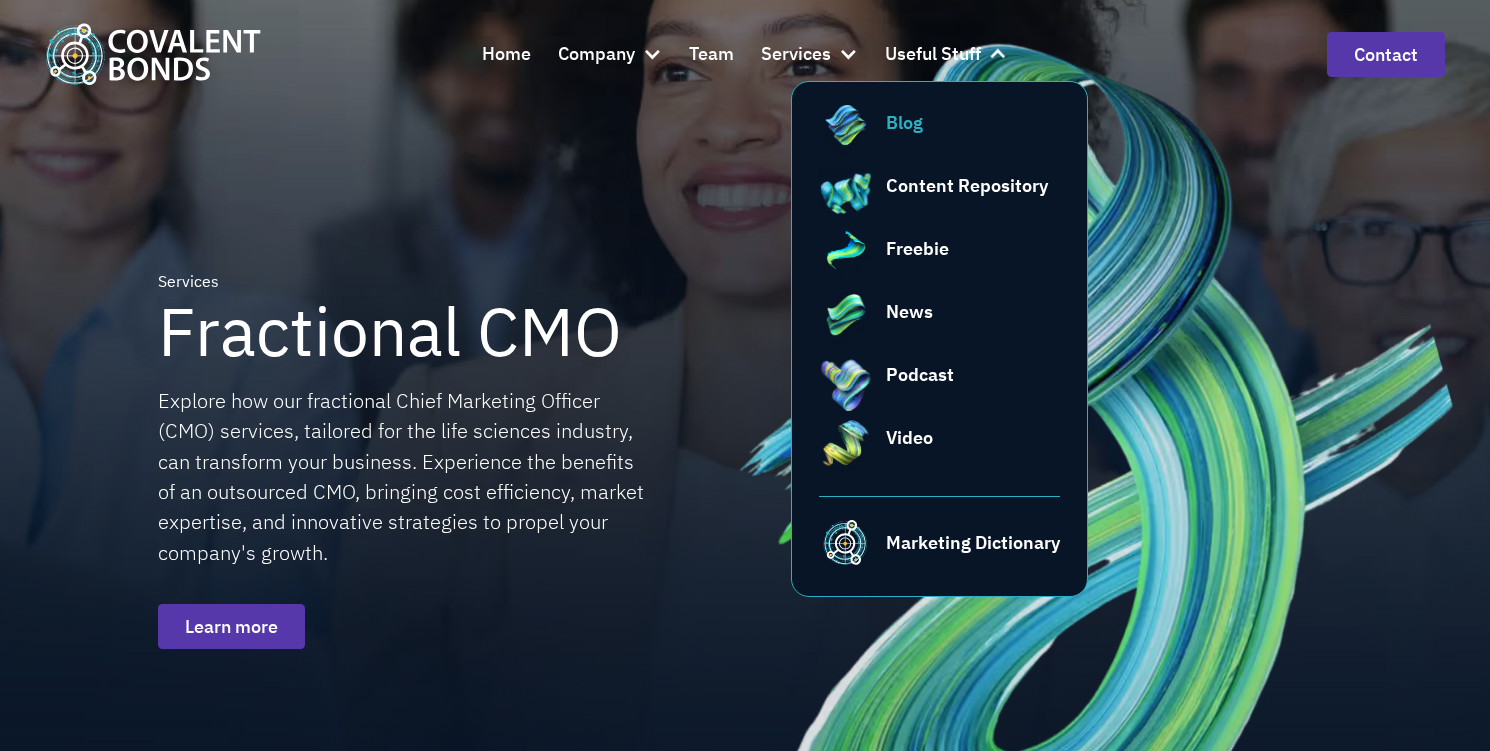 click on "Blog" at bounding box center [973, 122] 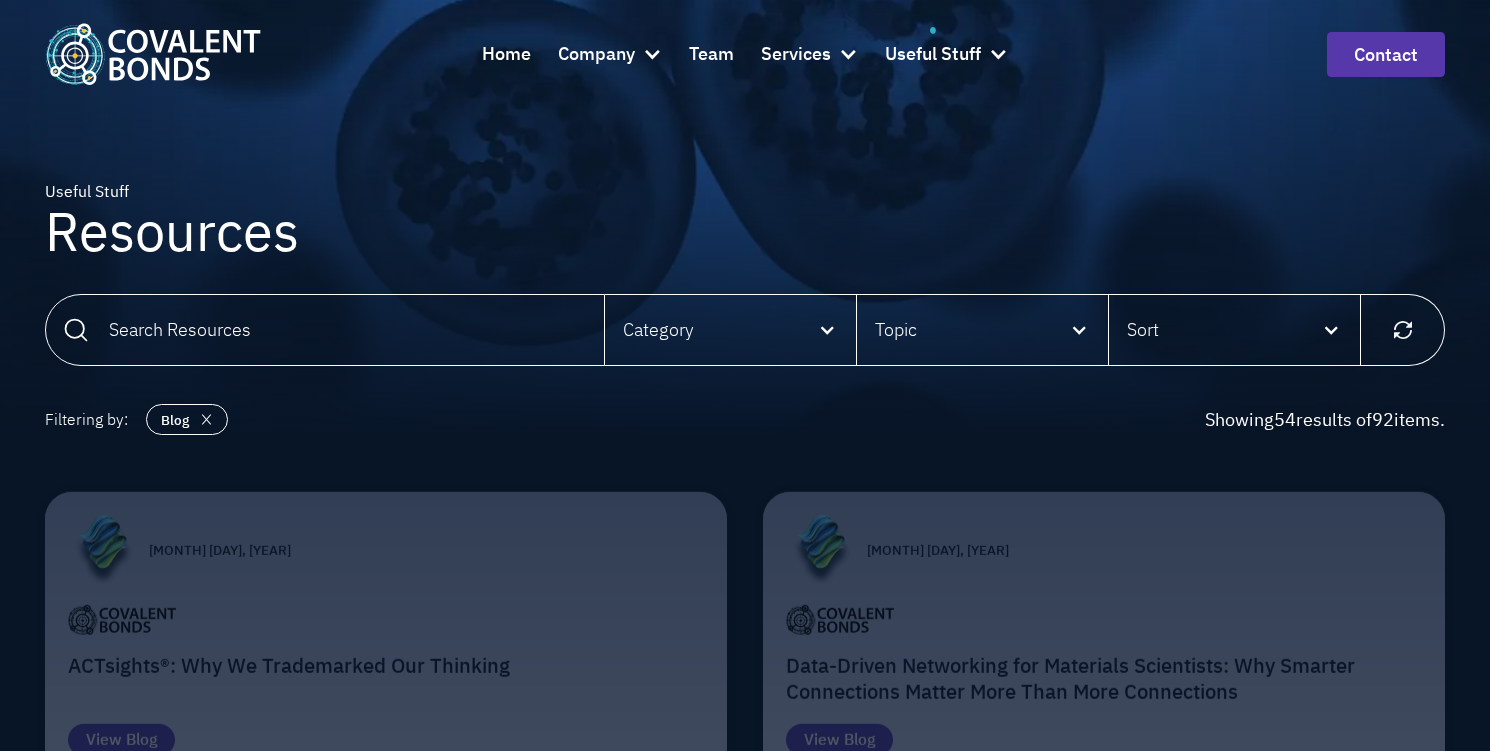 scroll, scrollTop: 0, scrollLeft: 0, axis: both 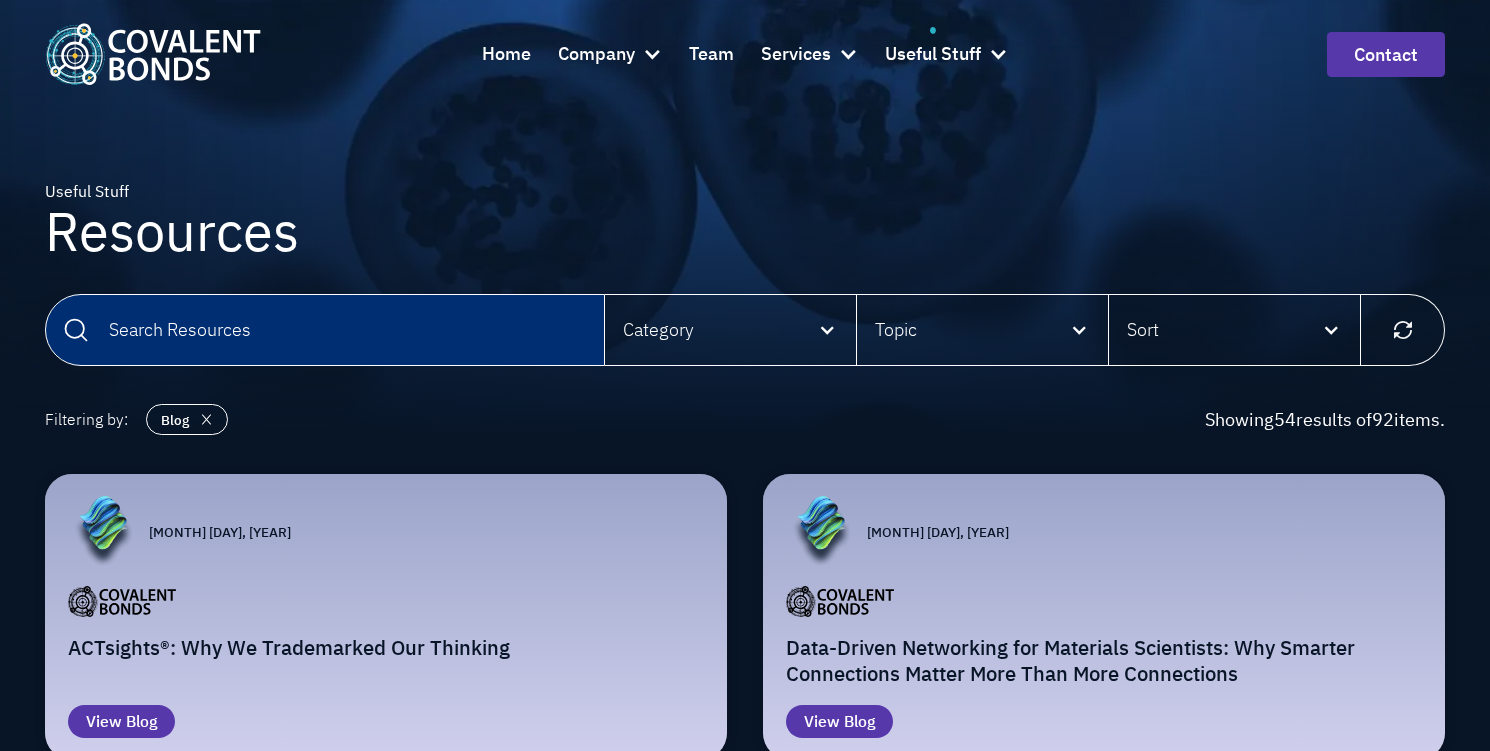 click at bounding box center (325, 330) 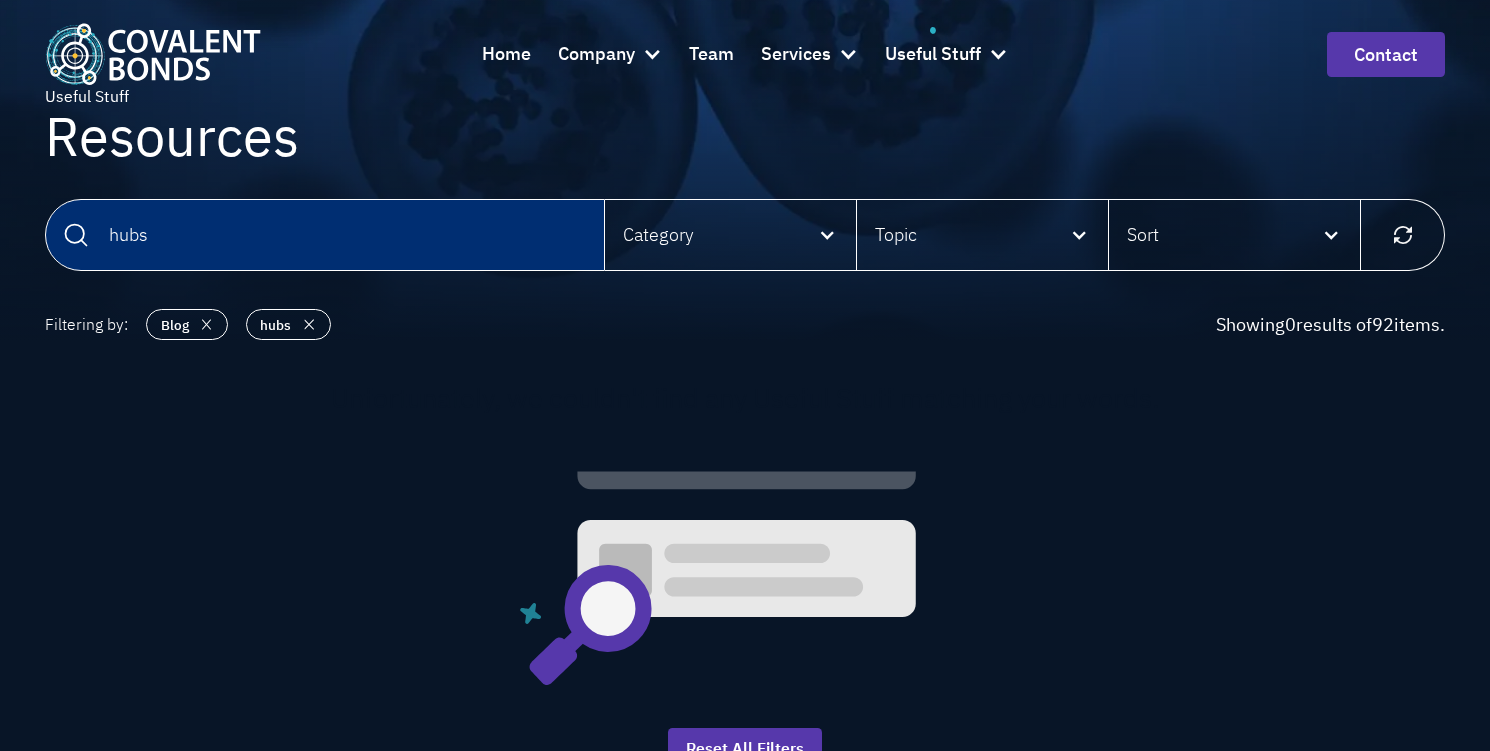 scroll, scrollTop: 126, scrollLeft: 0, axis: vertical 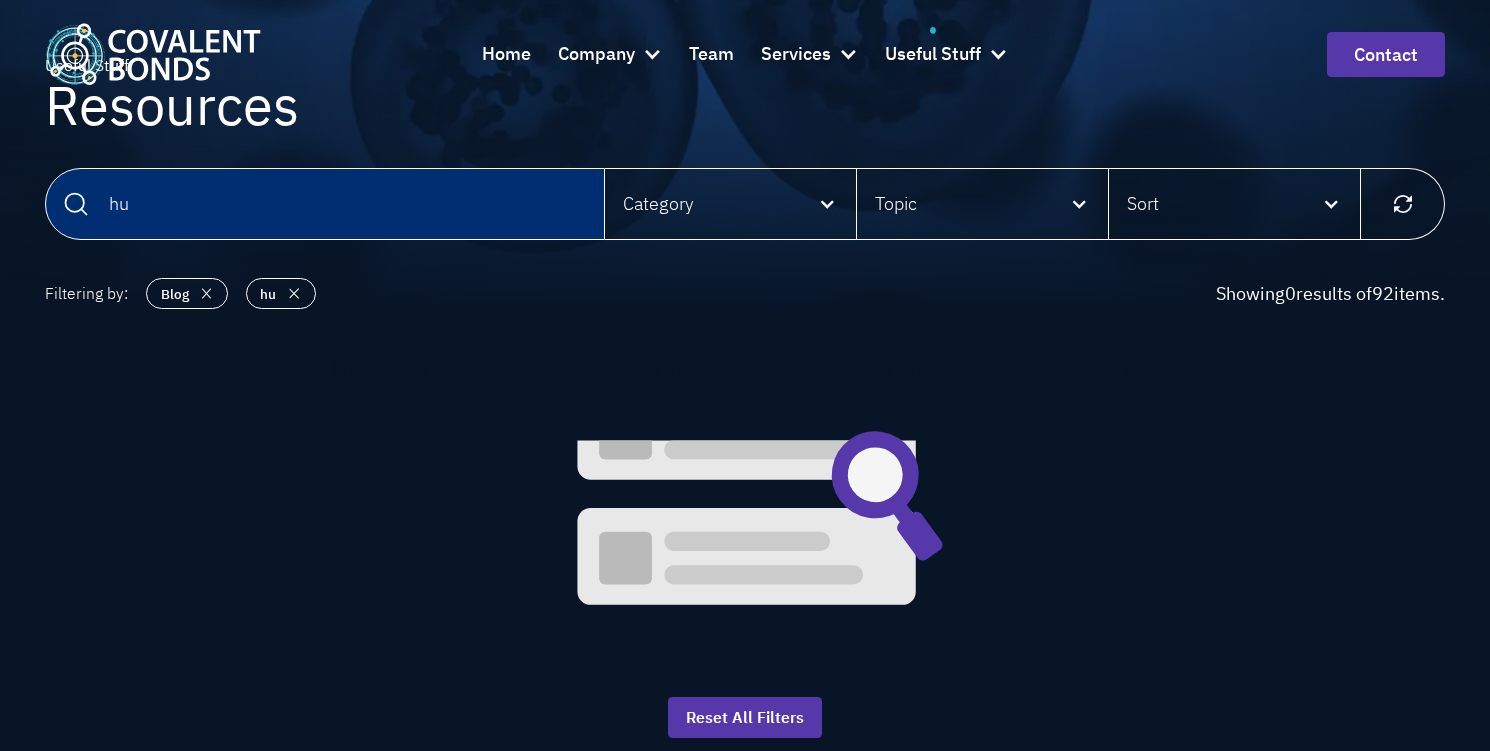 type on "h" 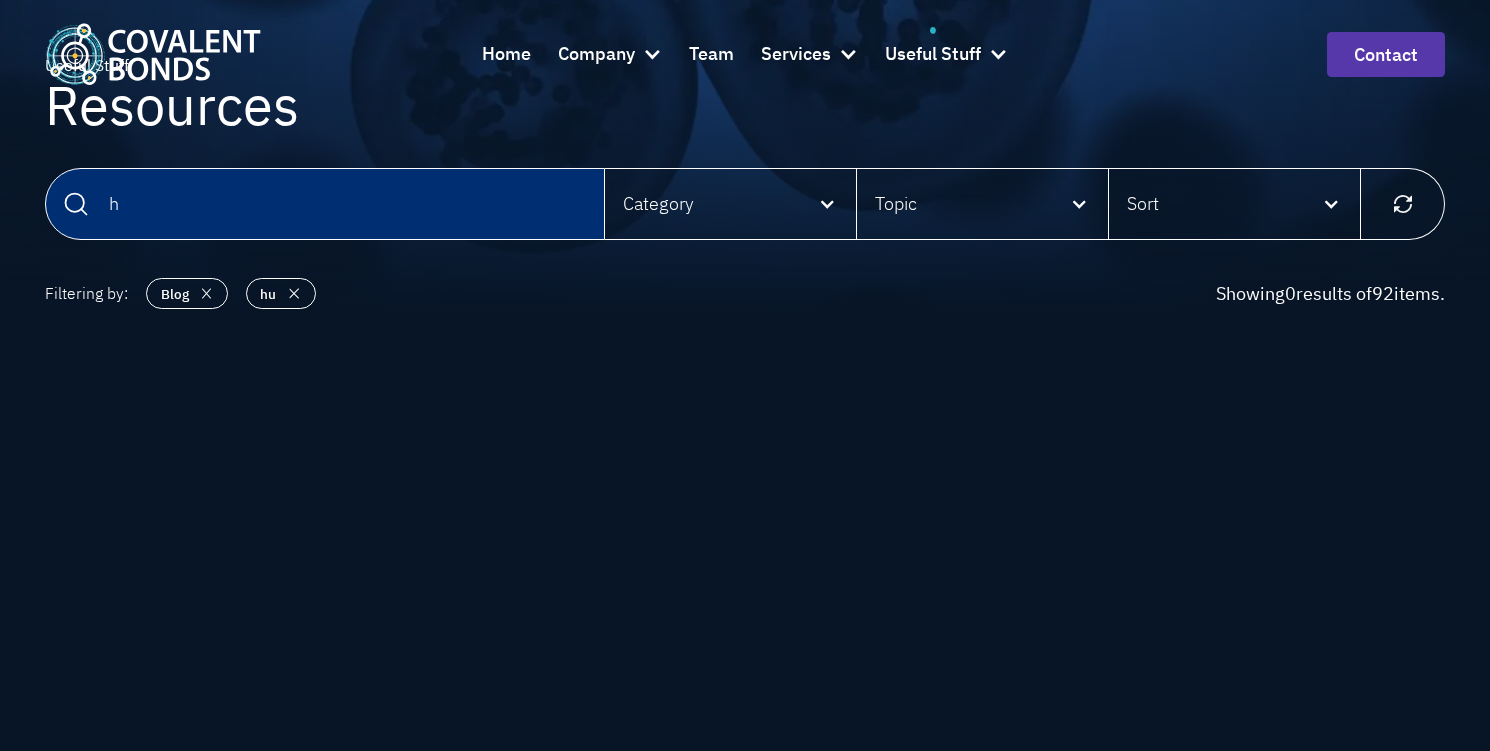 type 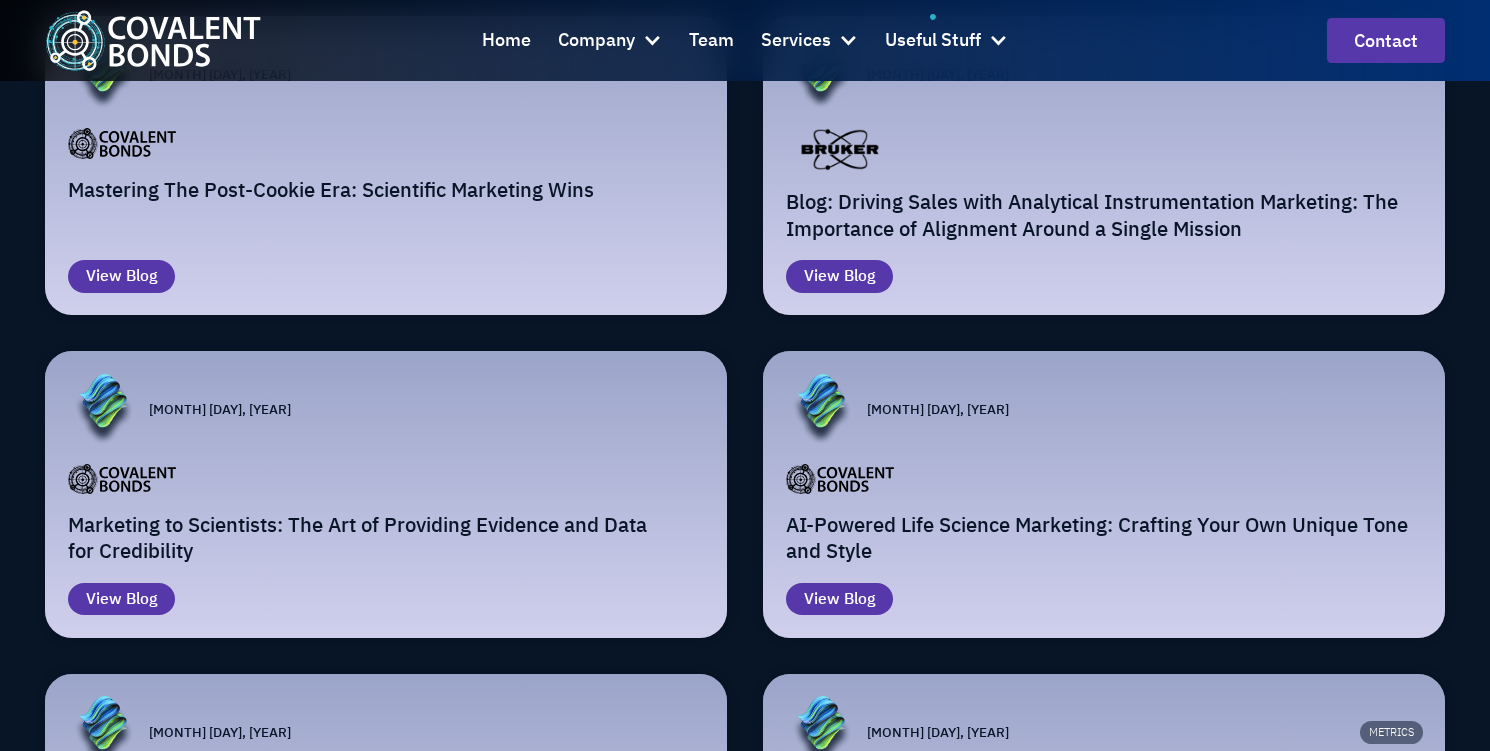 scroll, scrollTop: 1721, scrollLeft: 0, axis: vertical 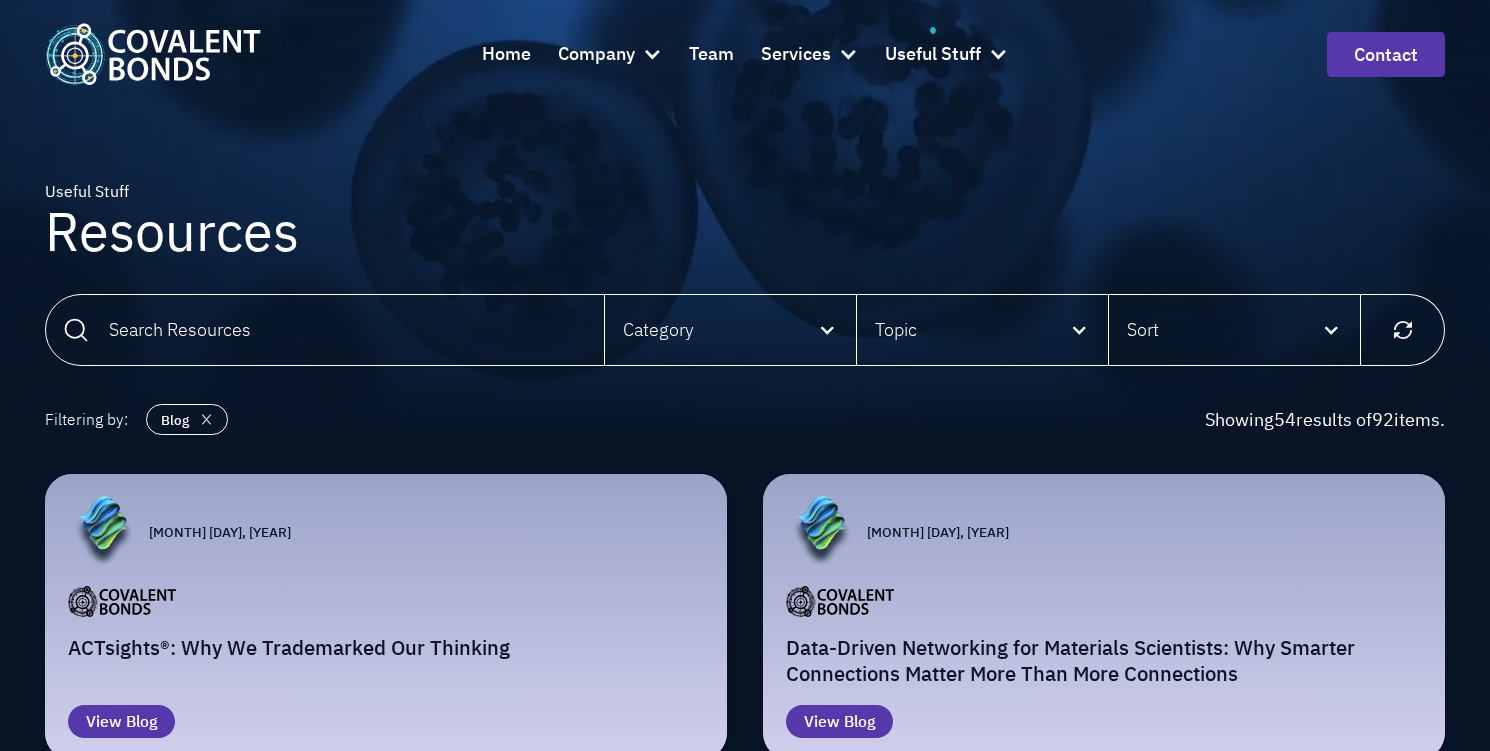 click on "Home Company About Us Ethical Marketing Pledge Careers Team Services Strategy Vision and Roadmap Fractional CMO Experience at a Fraction of the Cost LinkedIn Demand Gen Targeted Leads for Scientific Markets Intelligence Data-Driven Market Insights MarComs Data-Driven Marketing Communications Measurement Evaluate Marketing's Impact View All Services Useful Stuff Blog Content Repository Freebie News Podcast Video Marketing Dictionary" at bounding box center (745, 54) 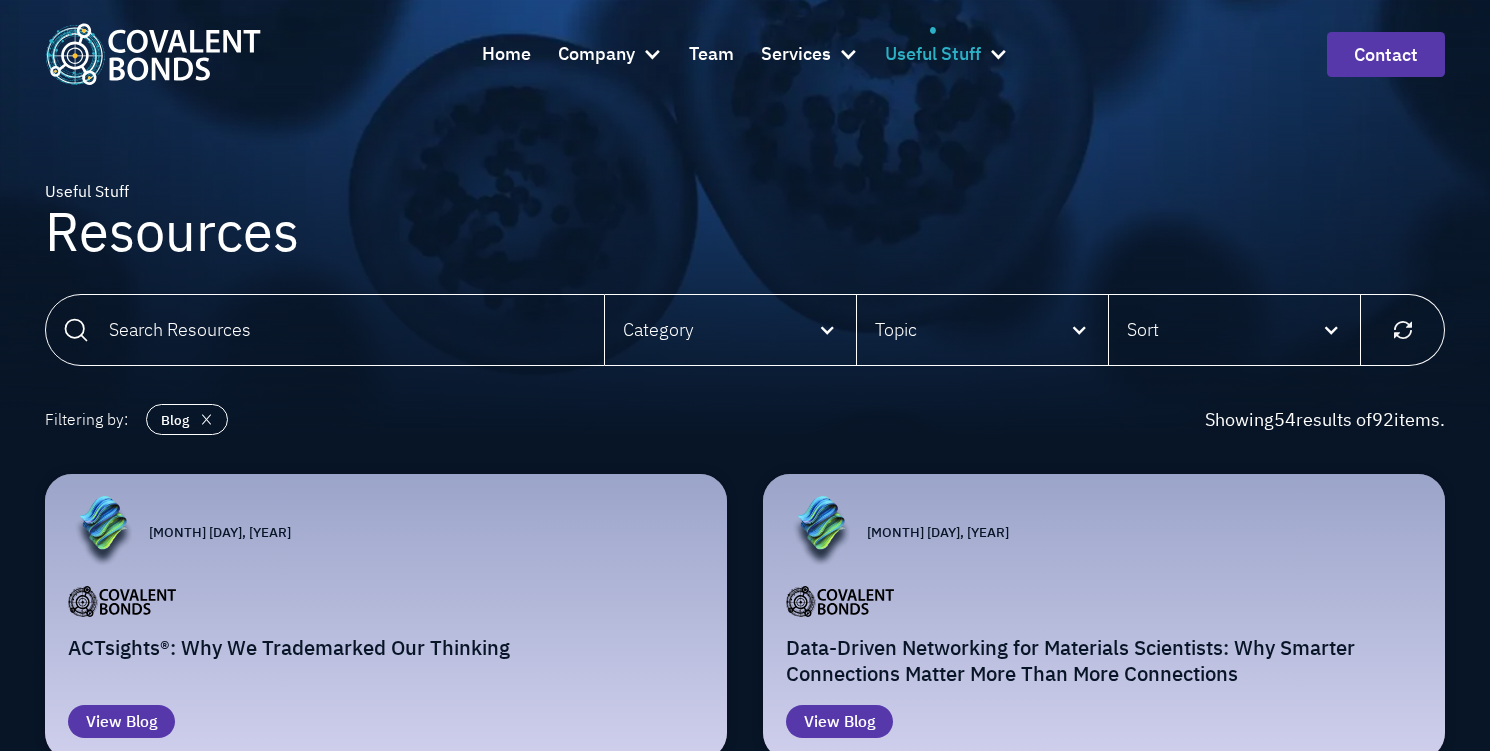 click at bounding box center (998, 54) 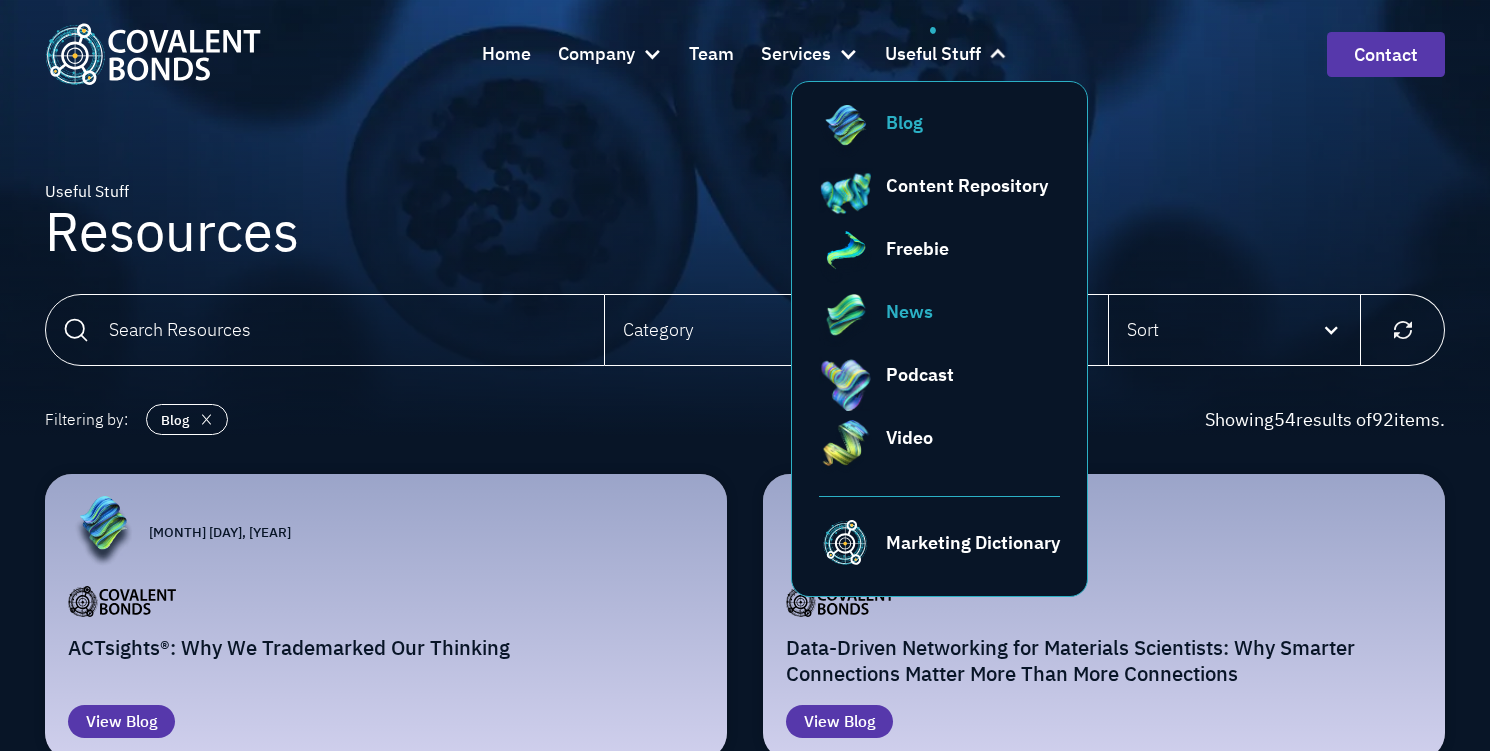 click on "News" at bounding box center [909, 311] 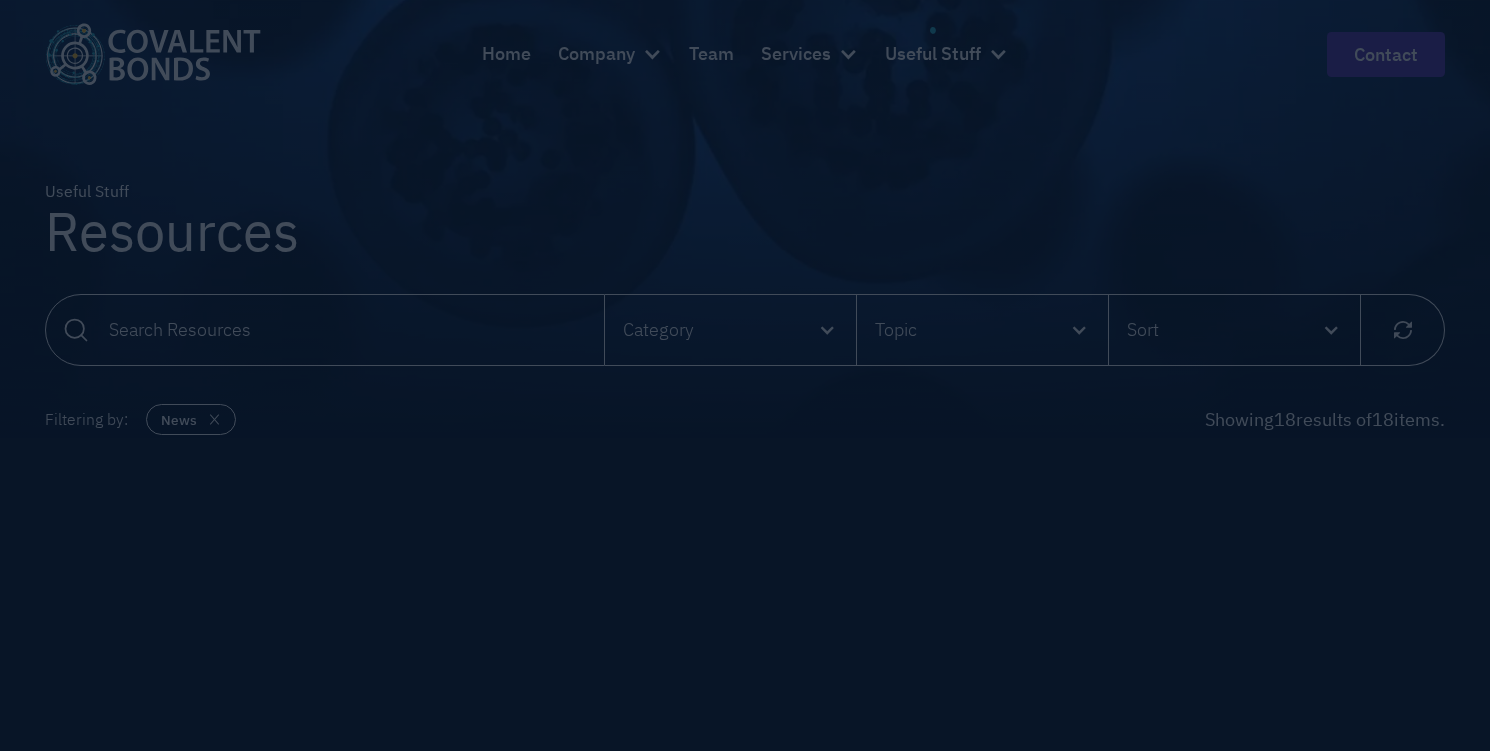 scroll, scrollTop: 0, scrollLeft: 0, axis: both 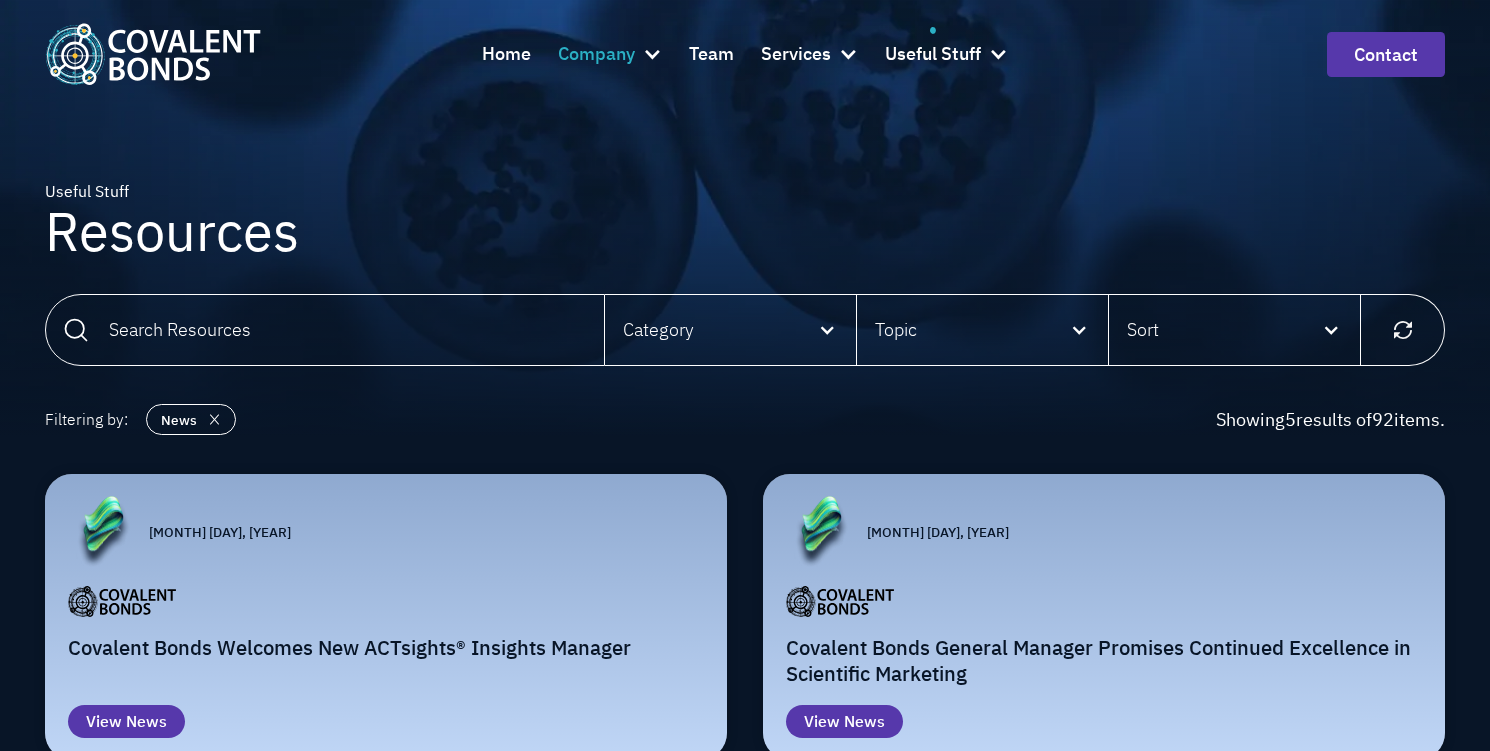 click at bounding box center [652, 54] 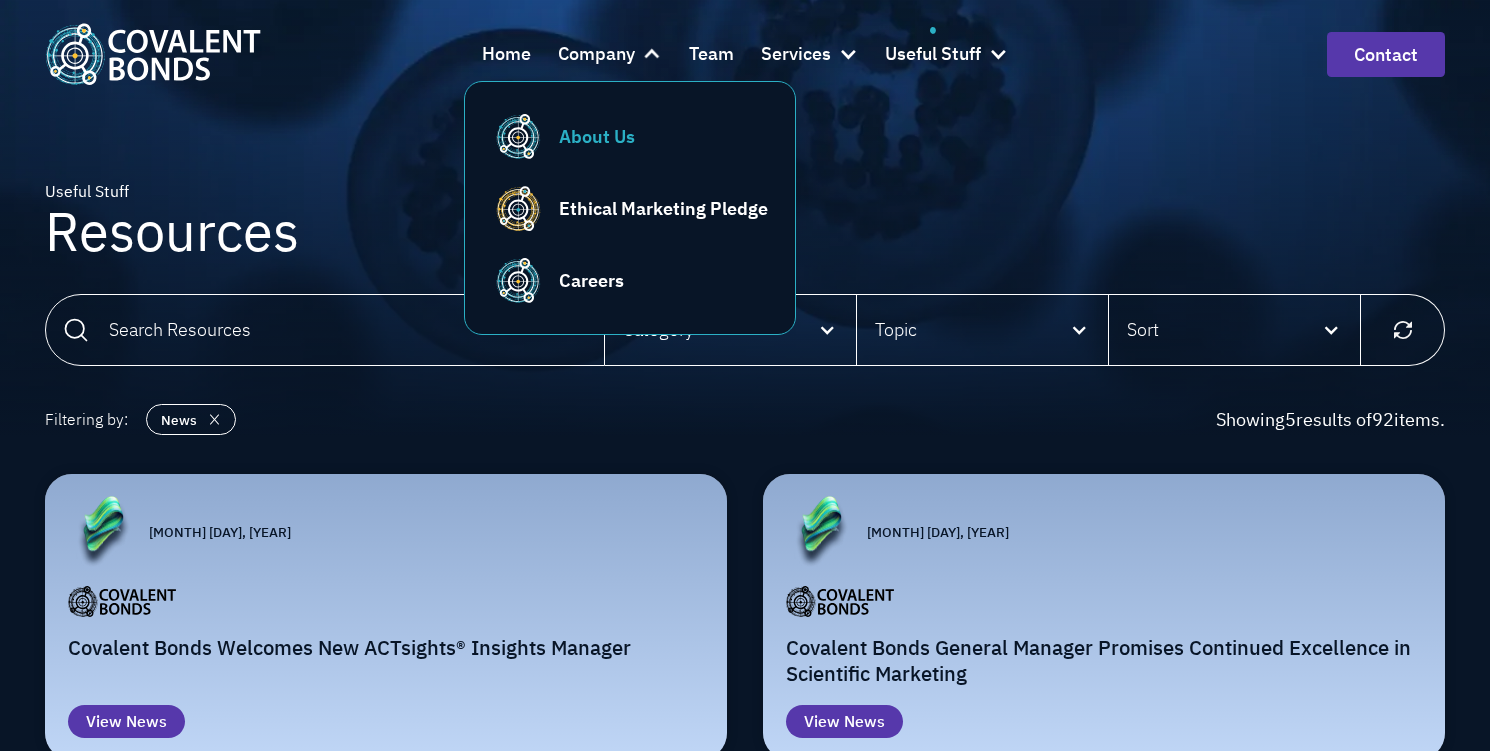 click on "About Us" at bounding box center [597, 136] 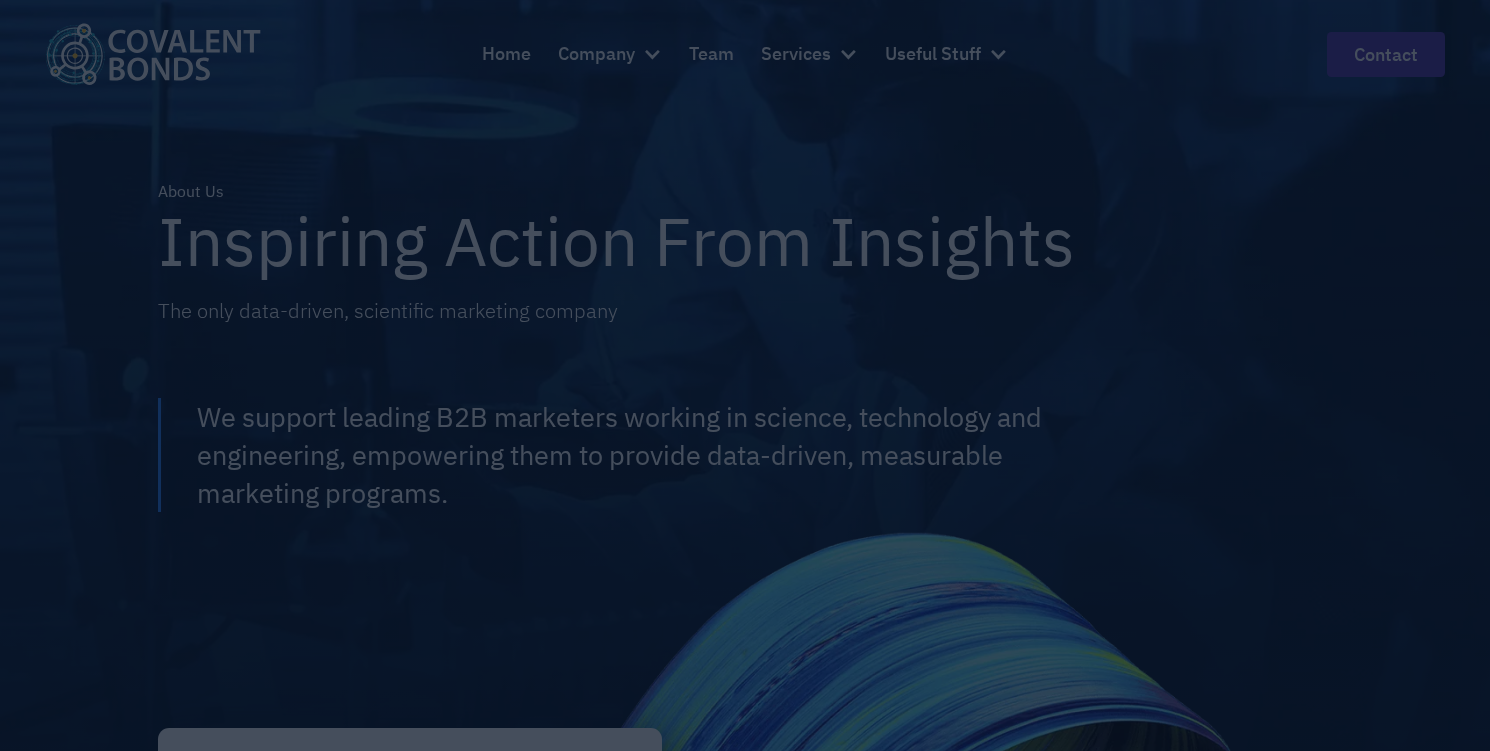 scroll, scrollTop: 0, scrollLeft: 0, axis: both 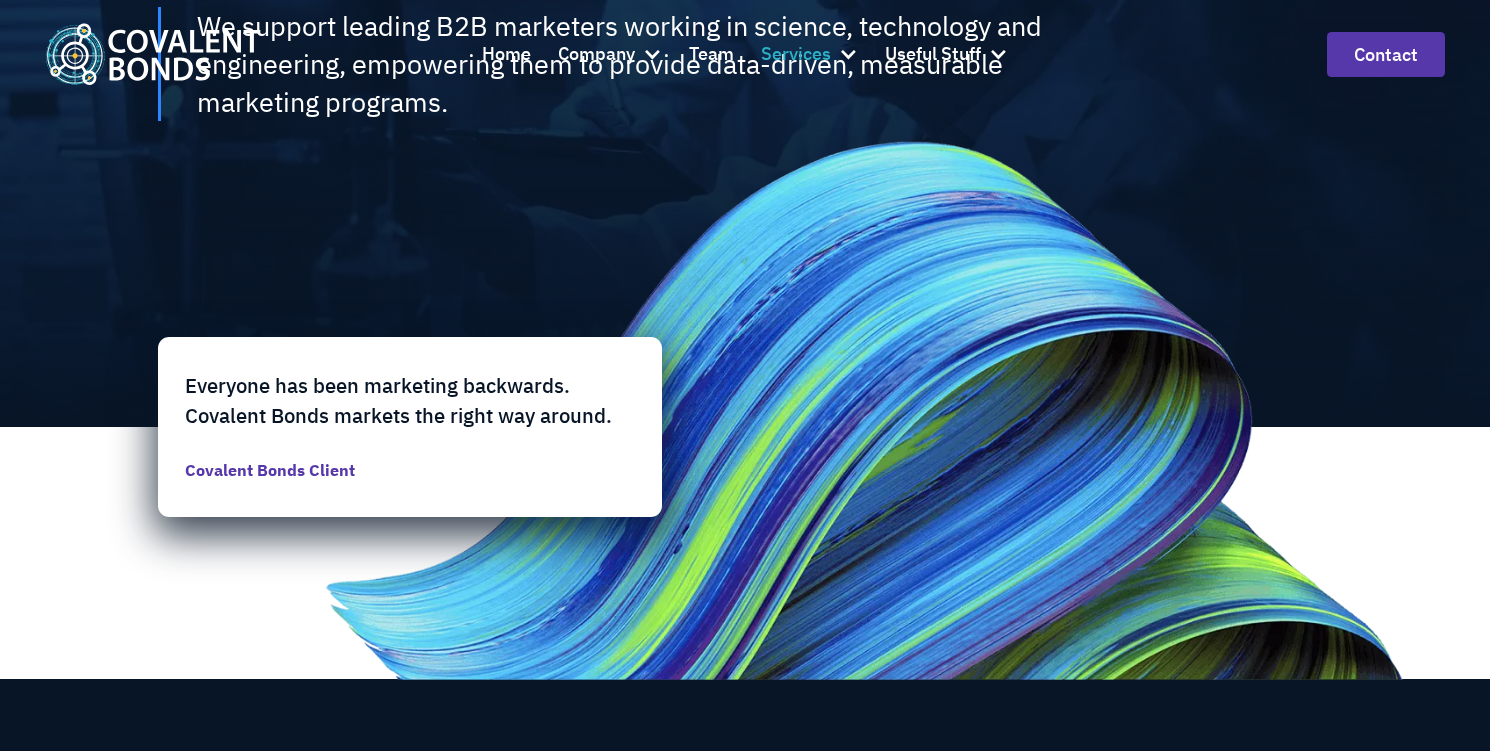 click at bounding box center (848, 54) 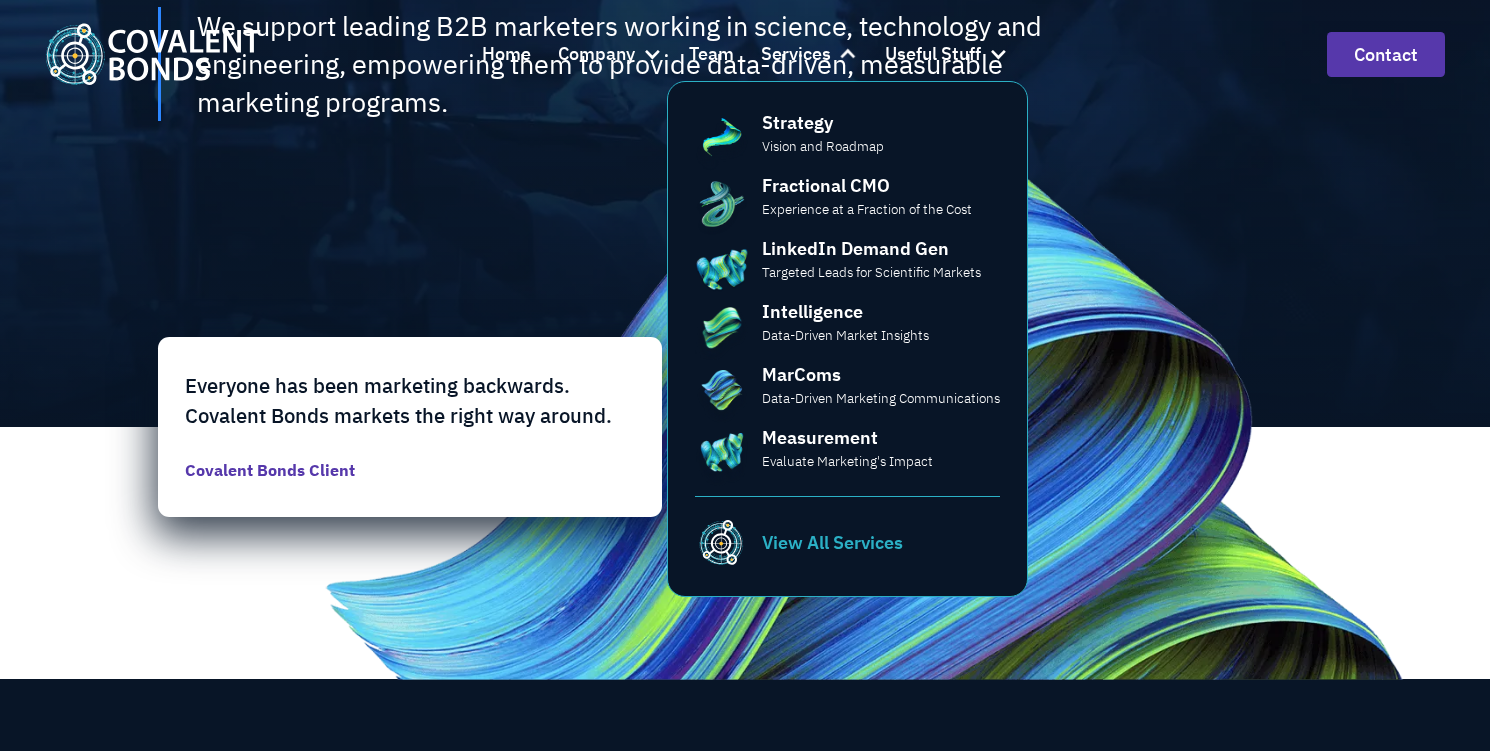 click on "View All Services" at bounding box center (832, 542) 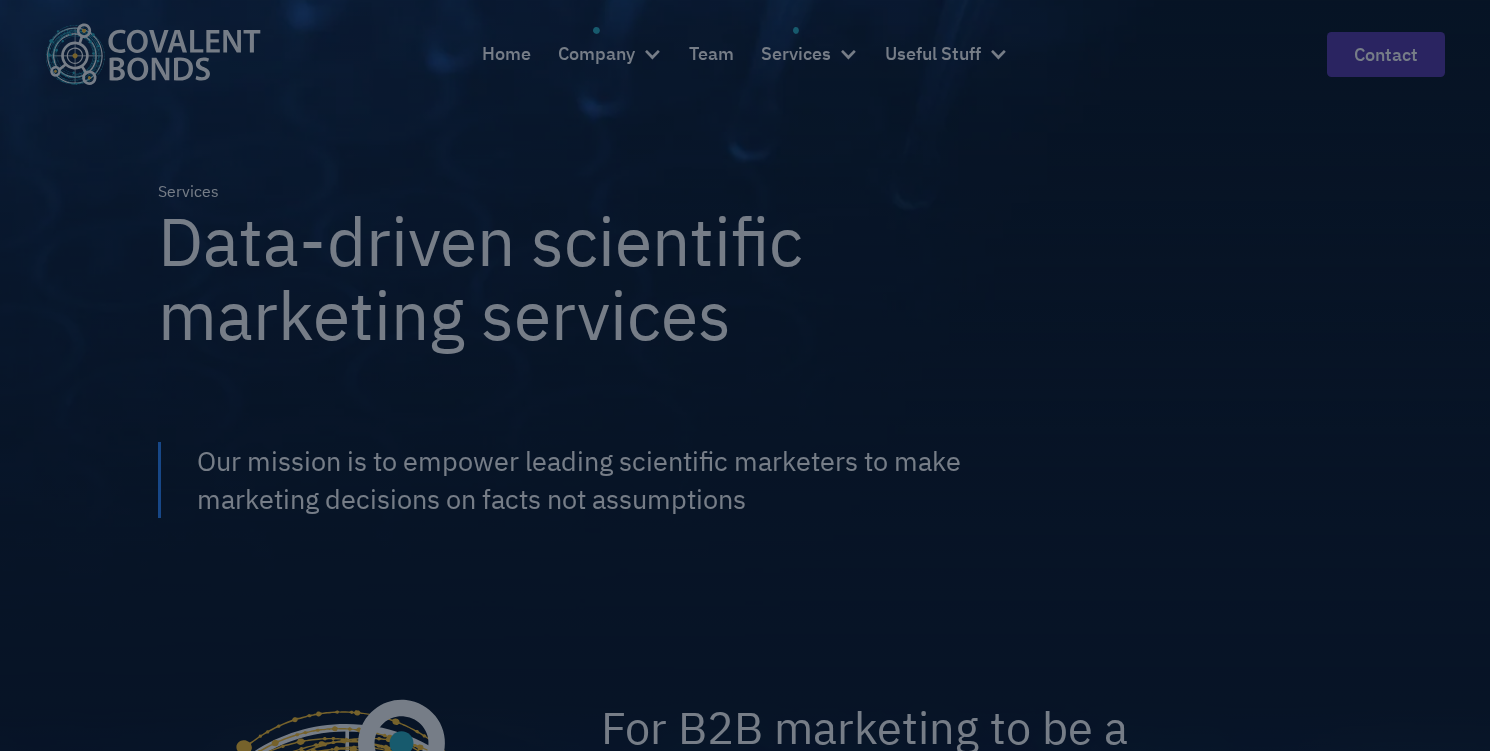 scroll, scrollTop: 0, scrollLeft: 0, axis: both 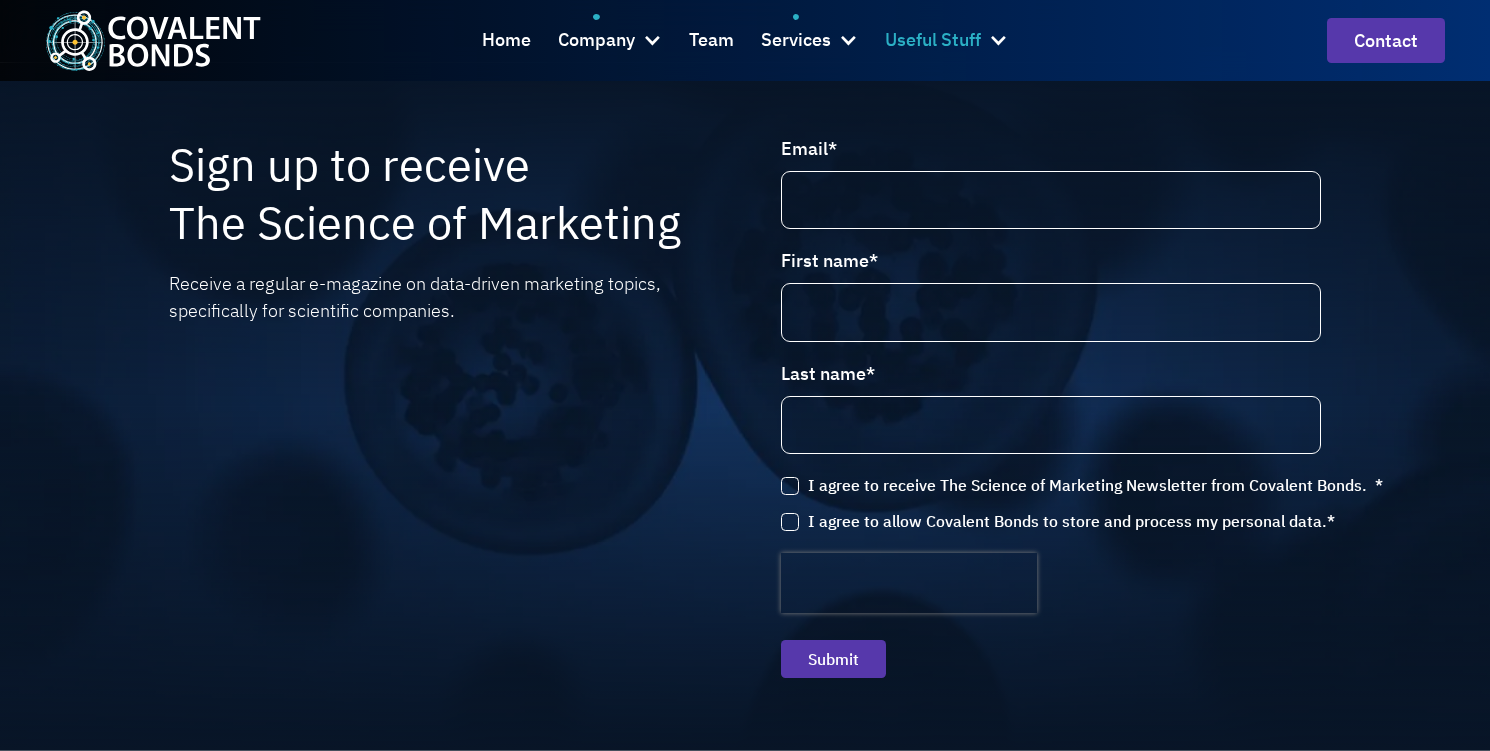 click on "Useful Stuff" at bounding box center (933, 40) 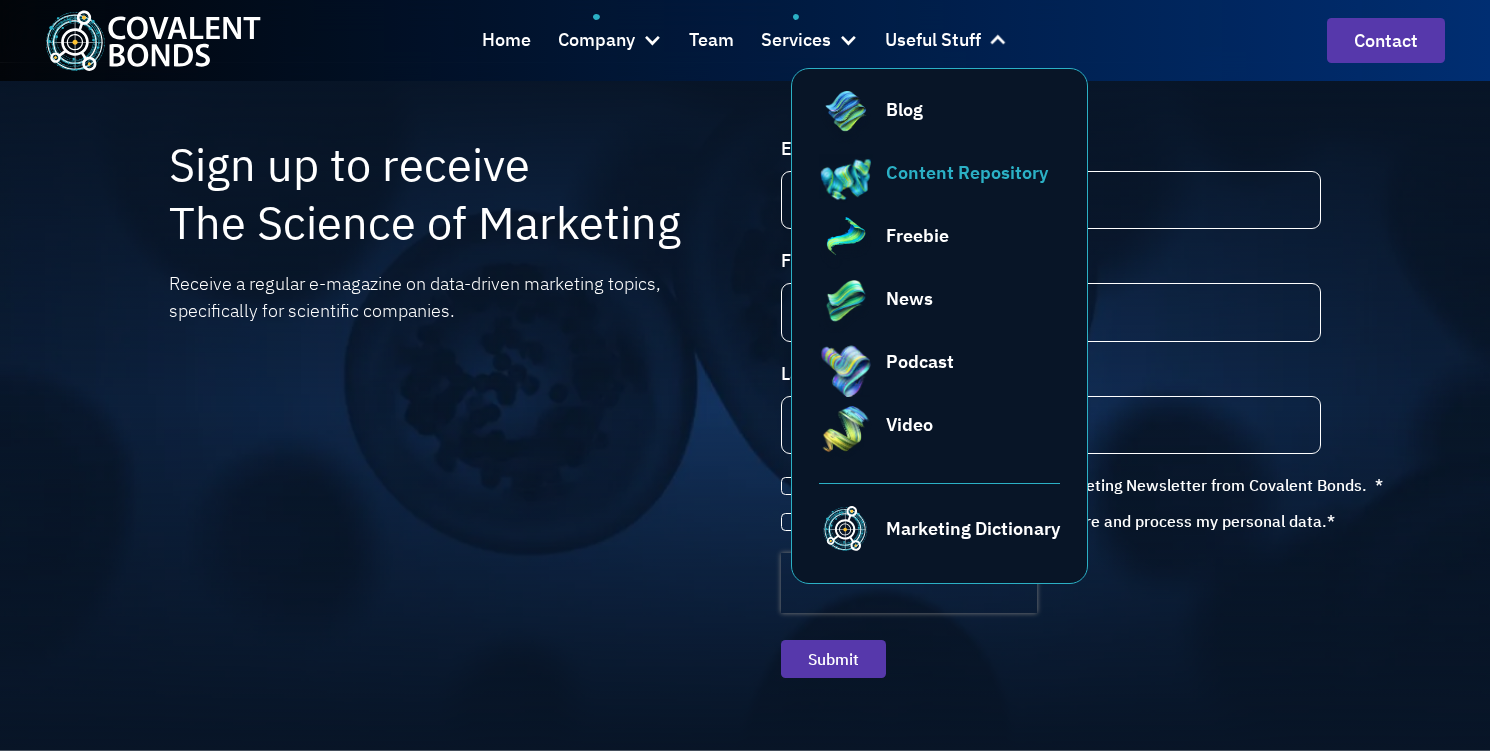 click on "Content Repository" at bounding box center (967, 172) 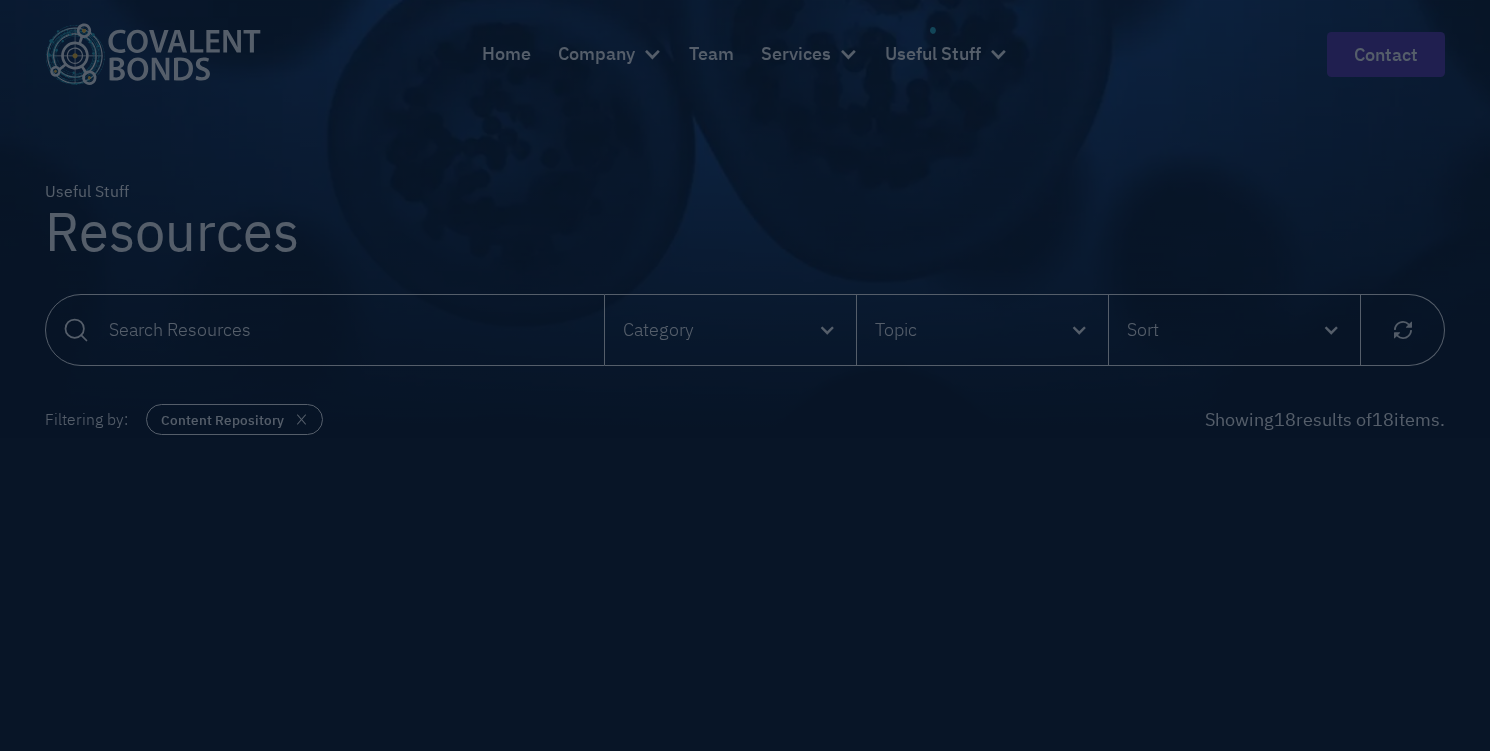 scroll, scrollTop: 0, scrollLeft: 0, axis: both 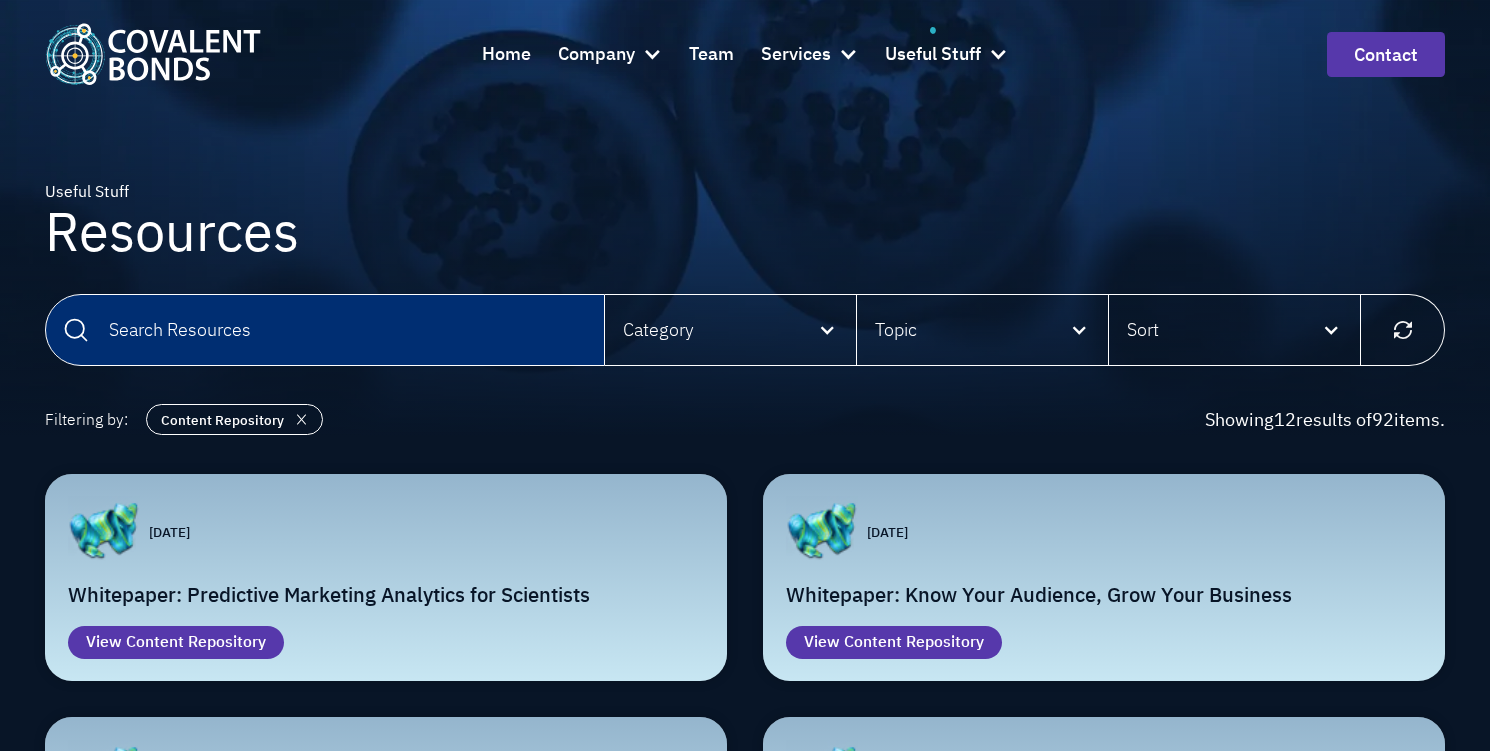 click at bounding box center [325, 330] 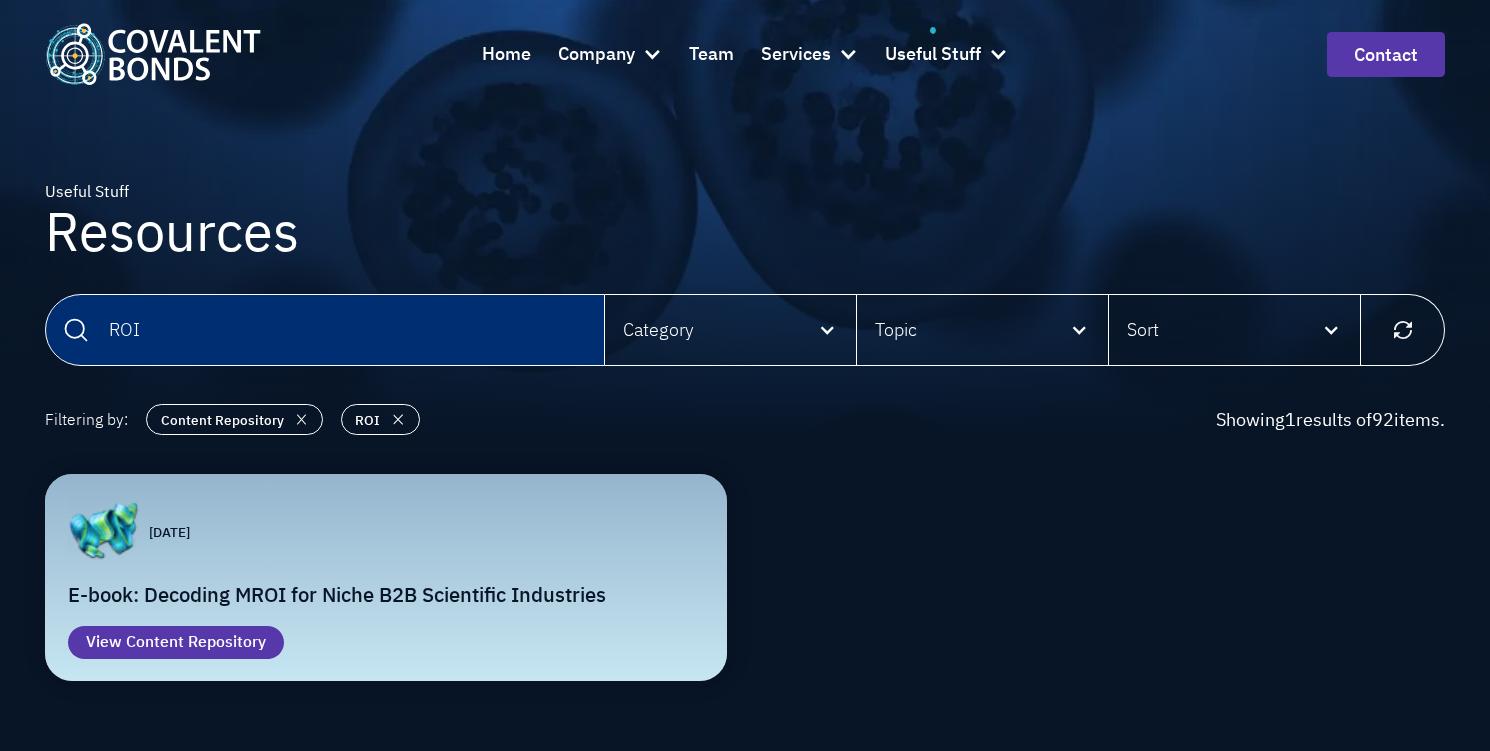 type on "ROI" 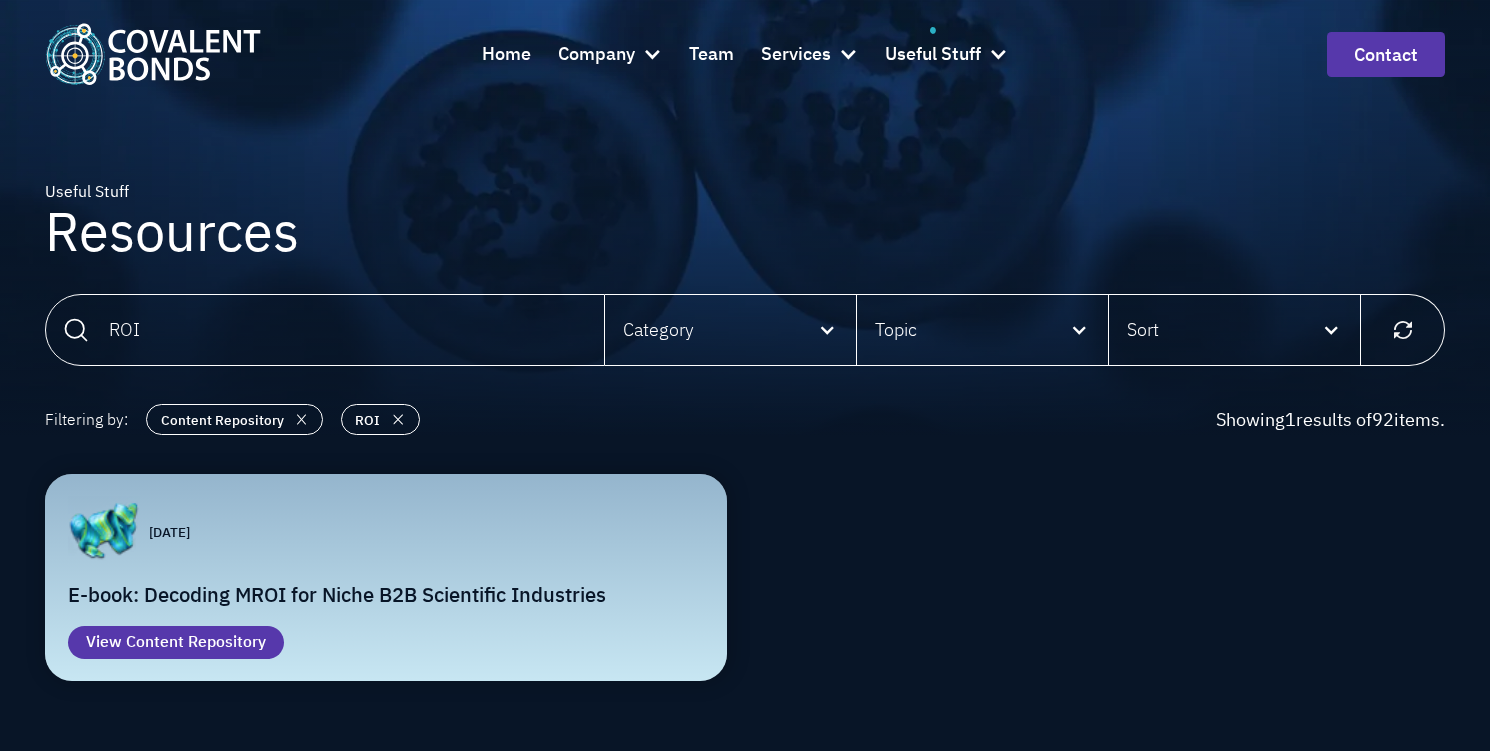 click at bounding box center [452, 532] 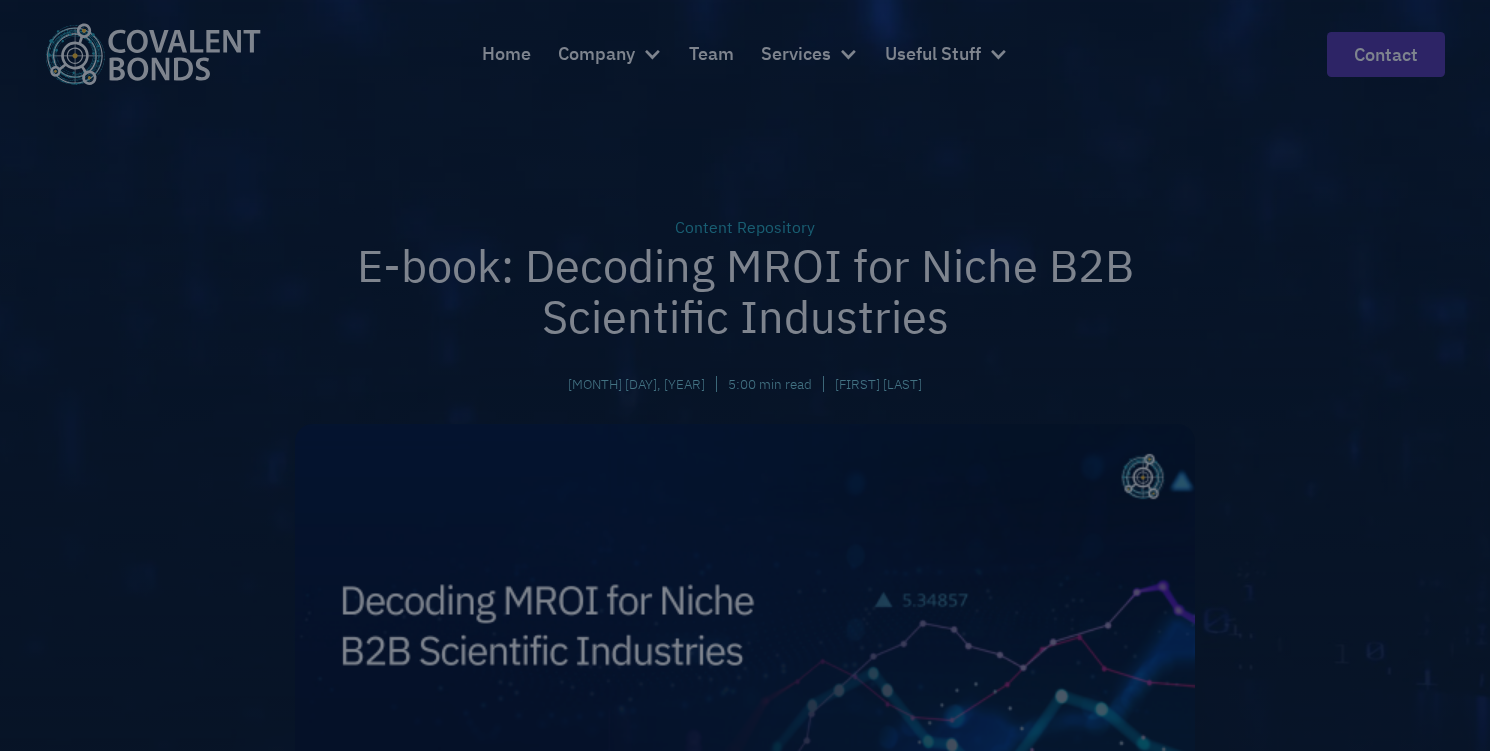 scroll, scrollTop: 0, scrollLeft: 0, axis: both 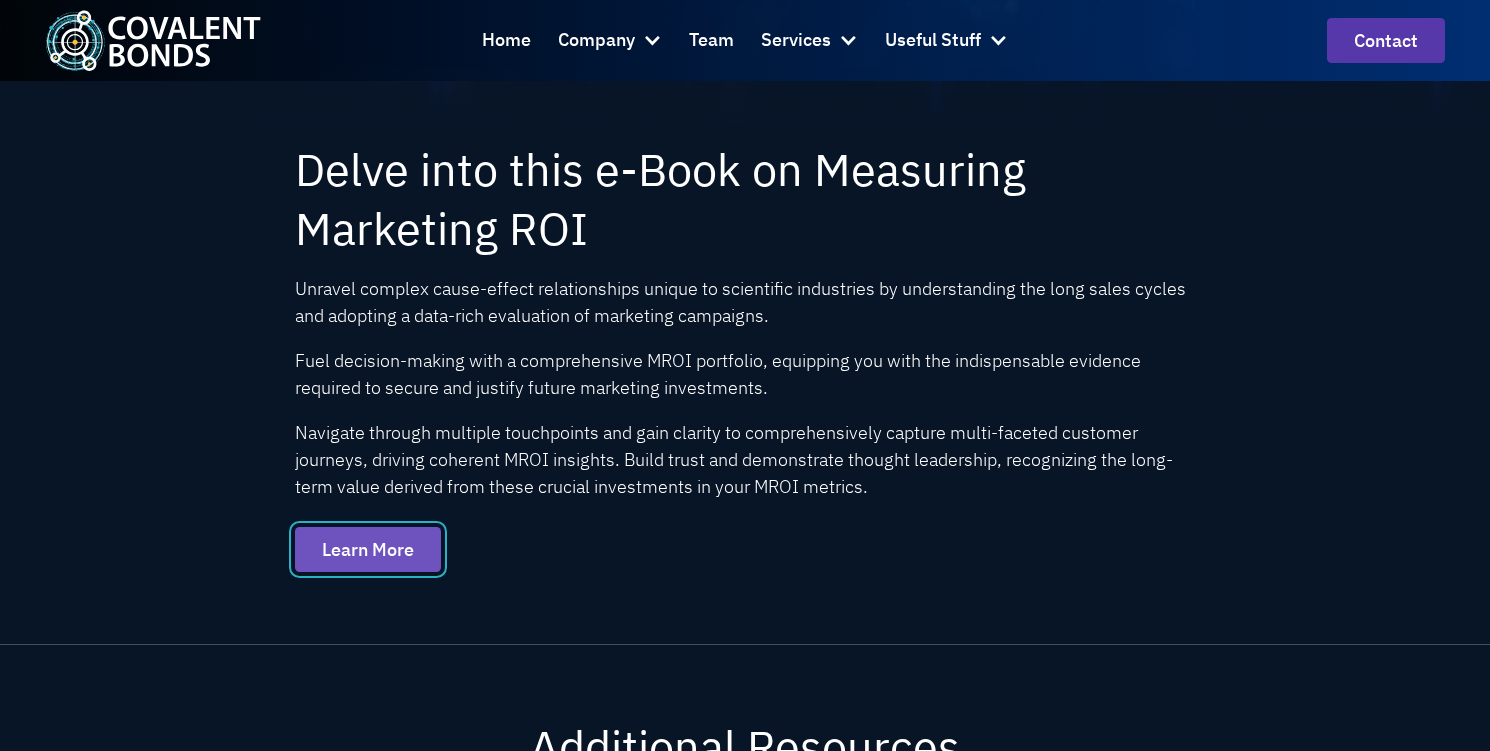 click on "Learn More" at bounding box center (368, 549) 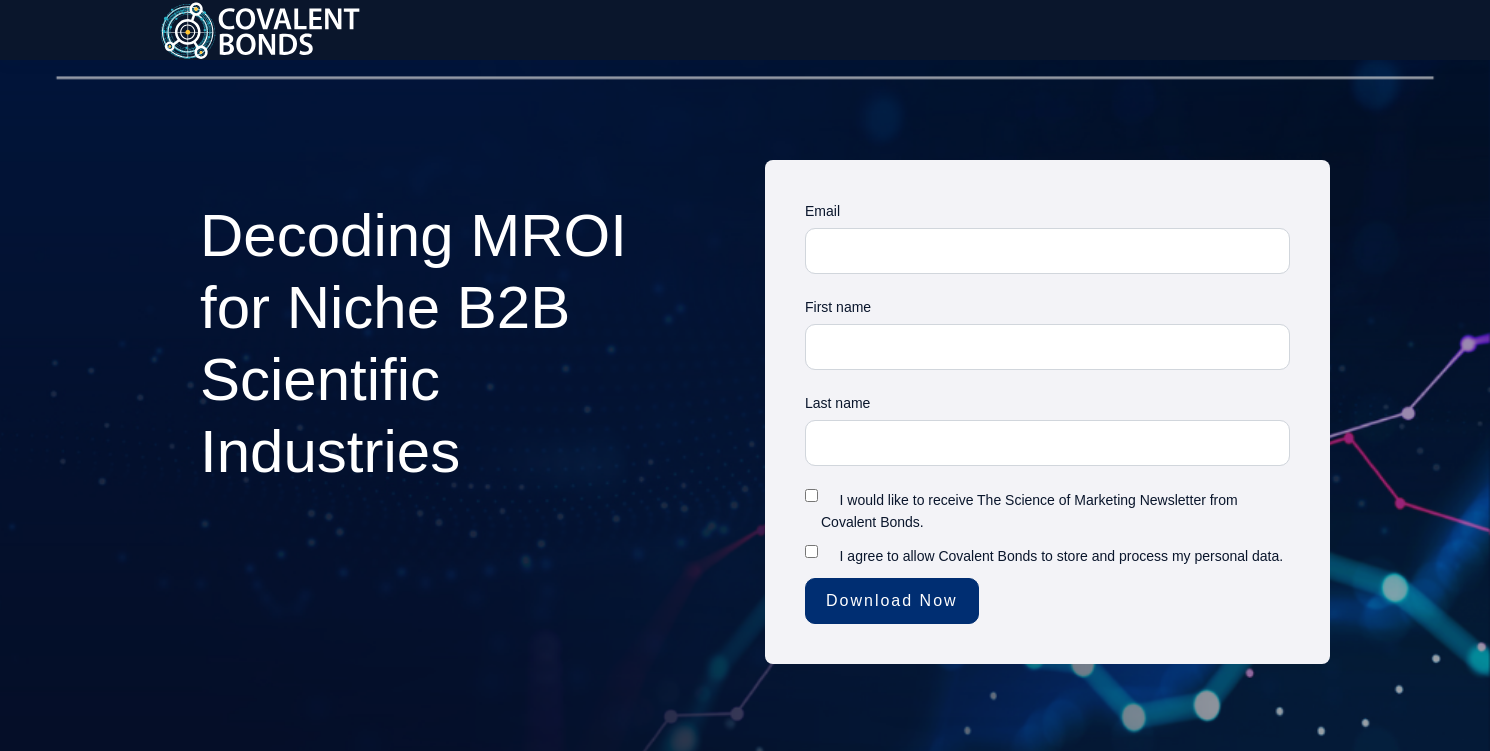 scroll, scrollTop: 0, scrollLeft: 0, axis: both 